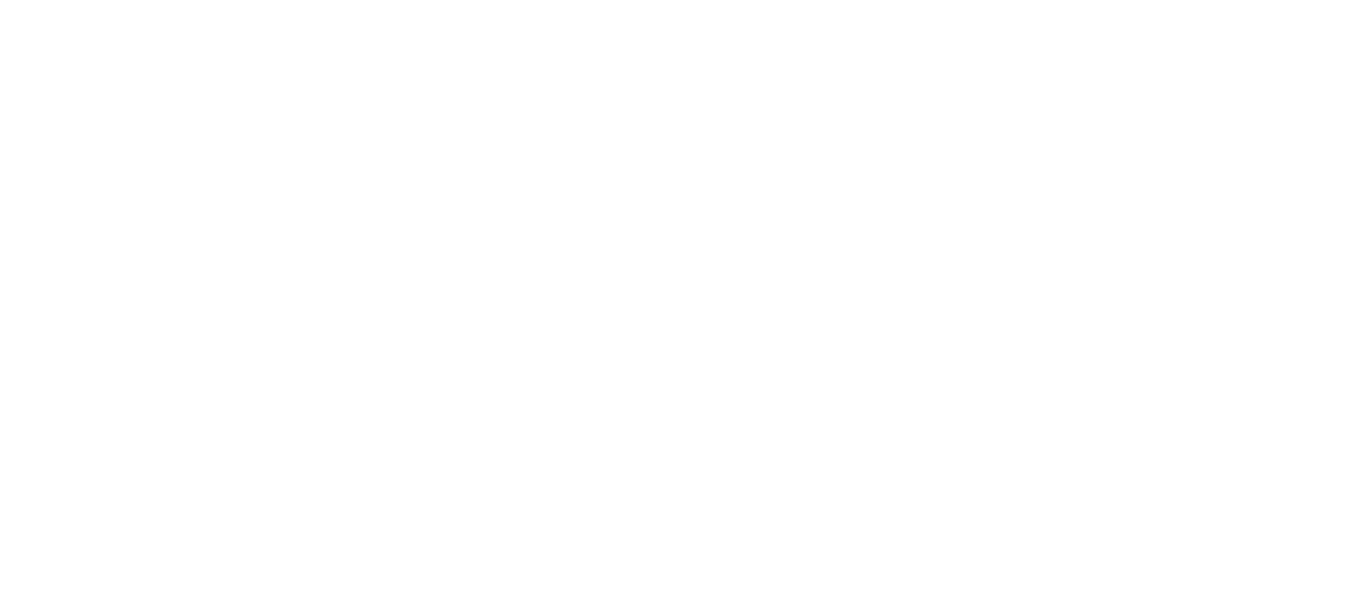 scroll, scrollTop: 0, scrollLeft: 0, axis: both 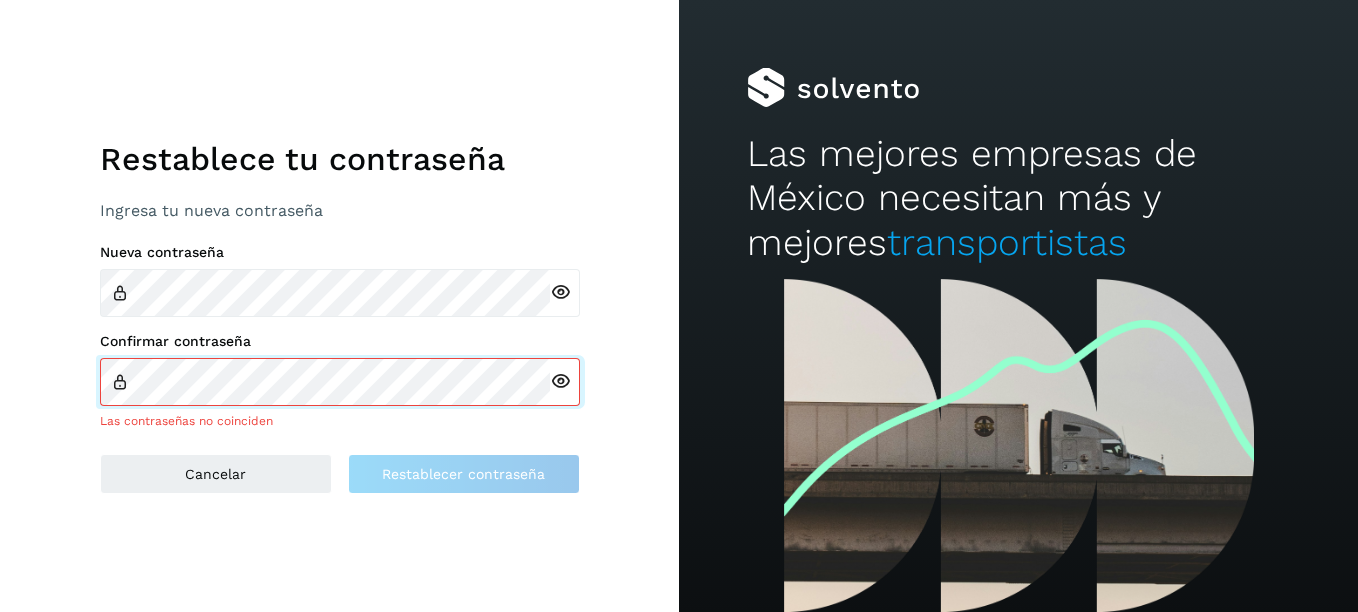 click on "Confirmar contraseña  Las contraseñas no coinciden" at bounding box center (340, 381) 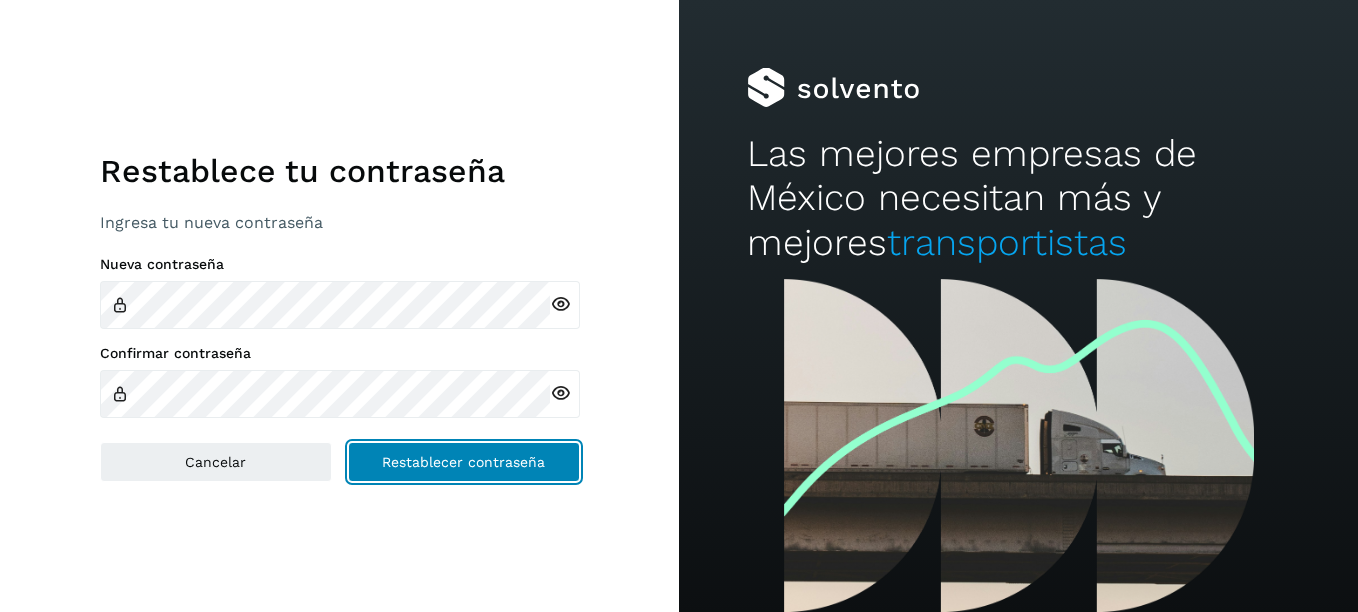 click on "Restablecer contraseña" at bounding box center (464, 462) 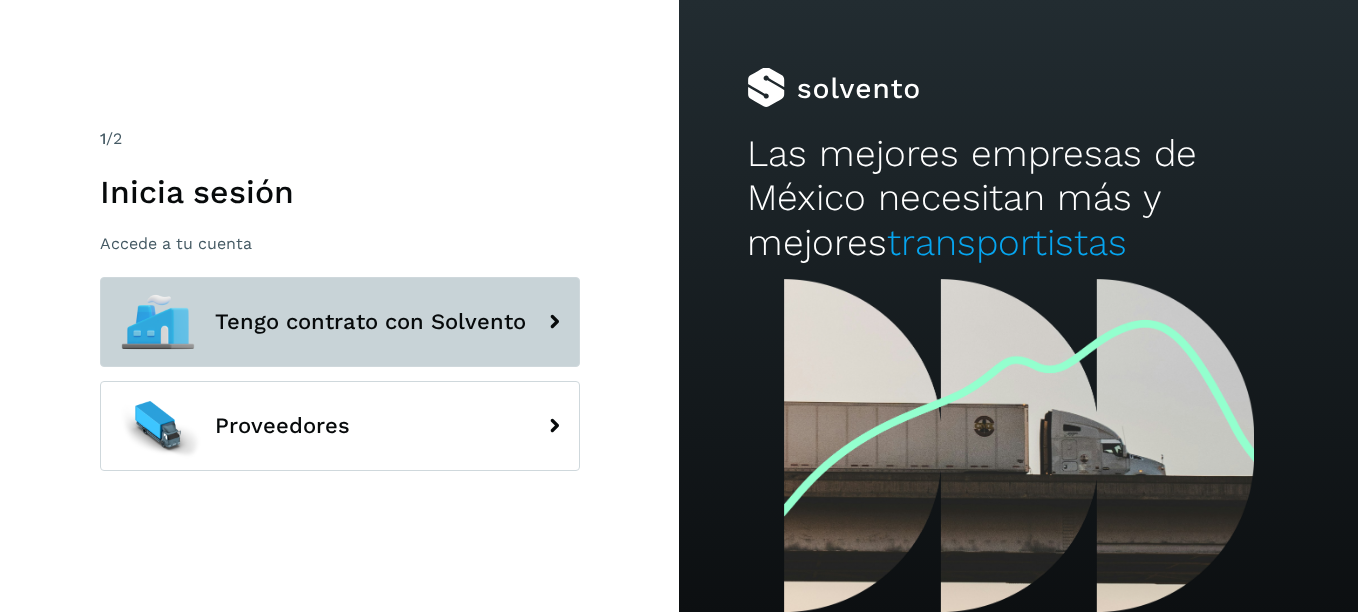 click on "Tengo contrato con Solvento" 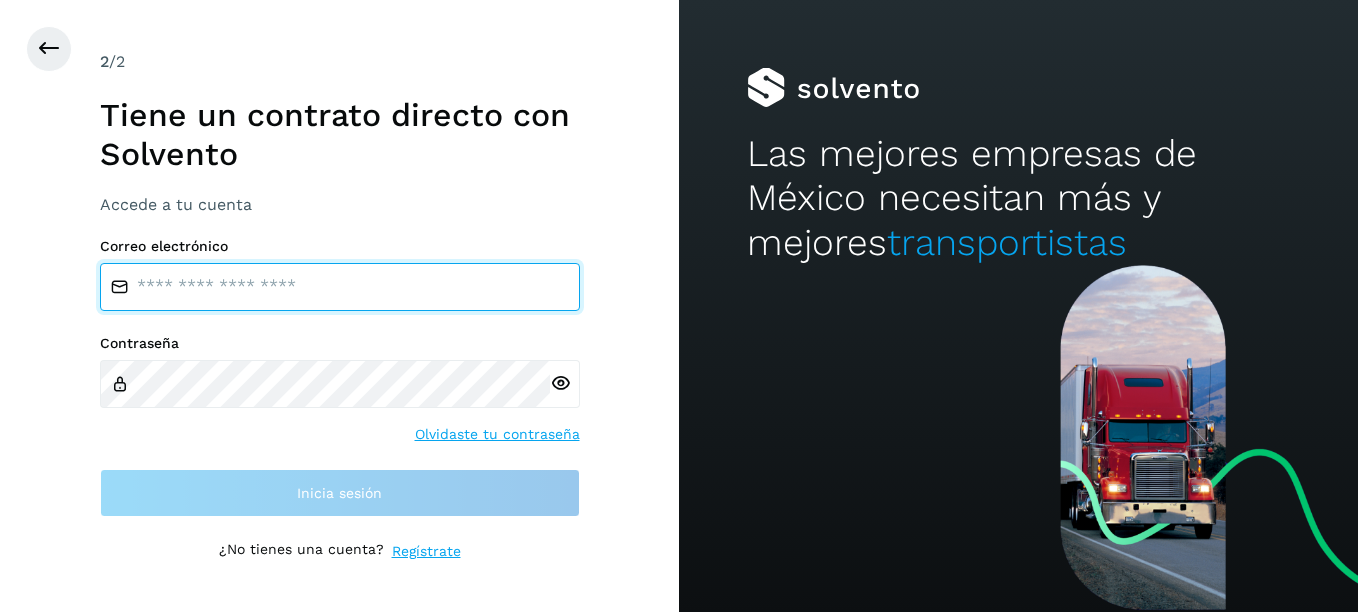 click at bounding box center (340, 287) 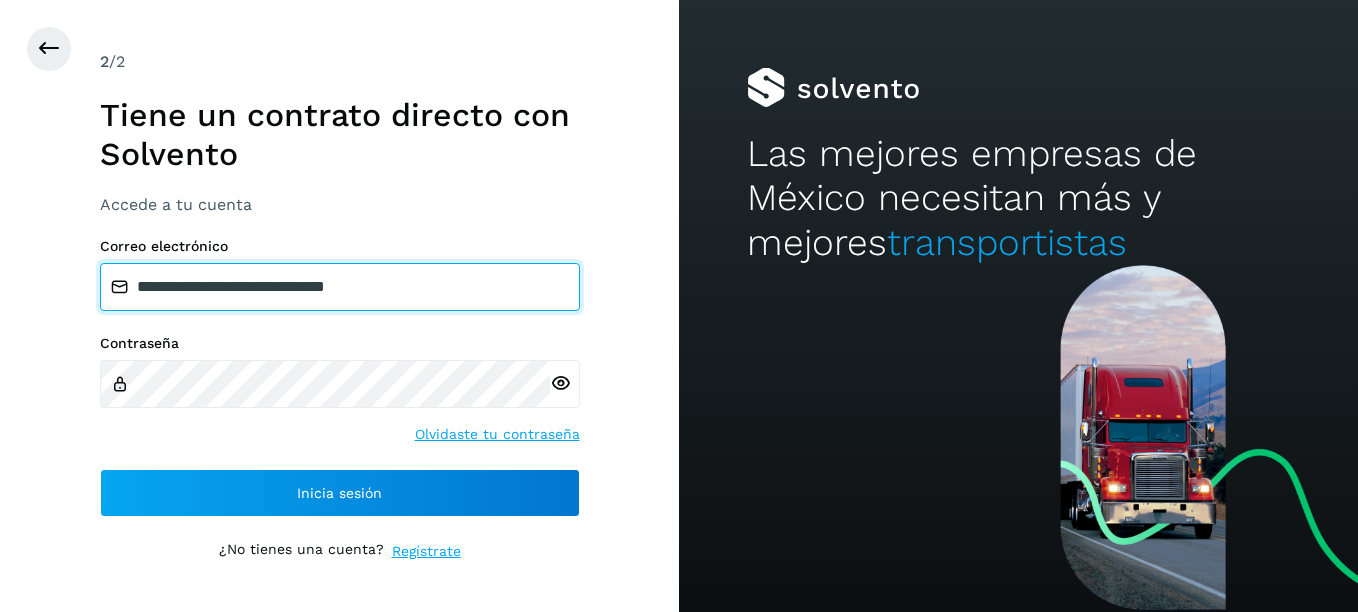 type on "**********" 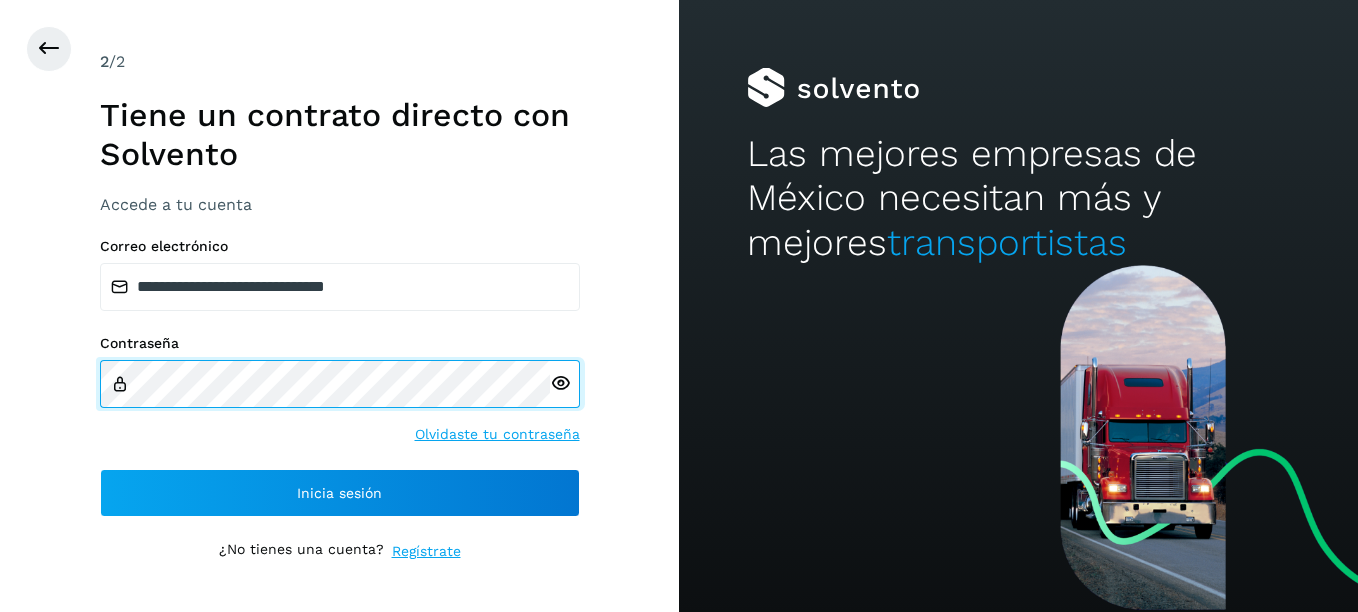 click on "**********" at bounding box center [339, 306] 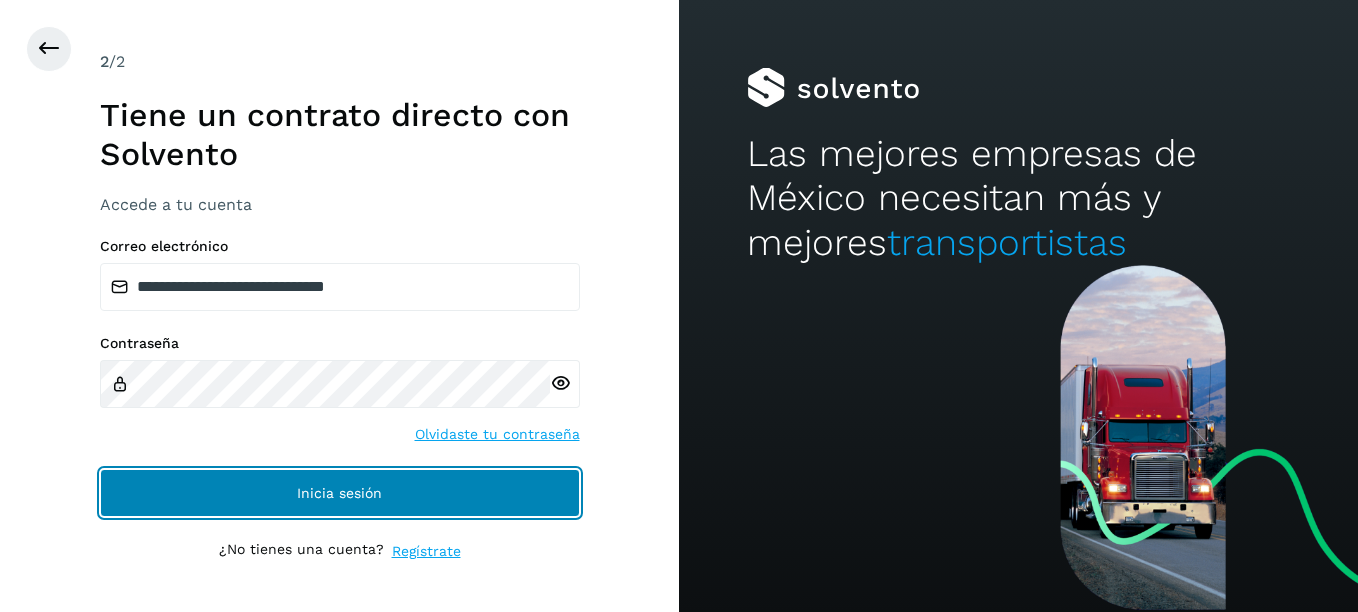 click on "Inicia sesión" at bounding box center (340, 493) 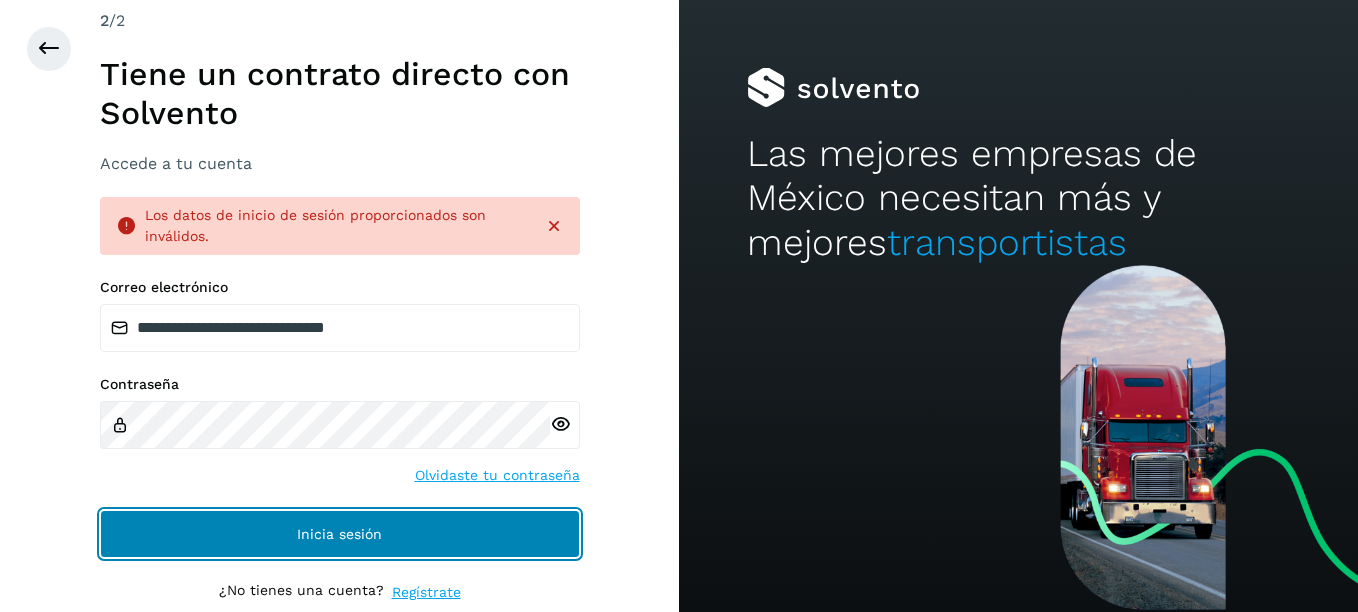 click on "Inicia sesión" at bounding box center [340, 534] 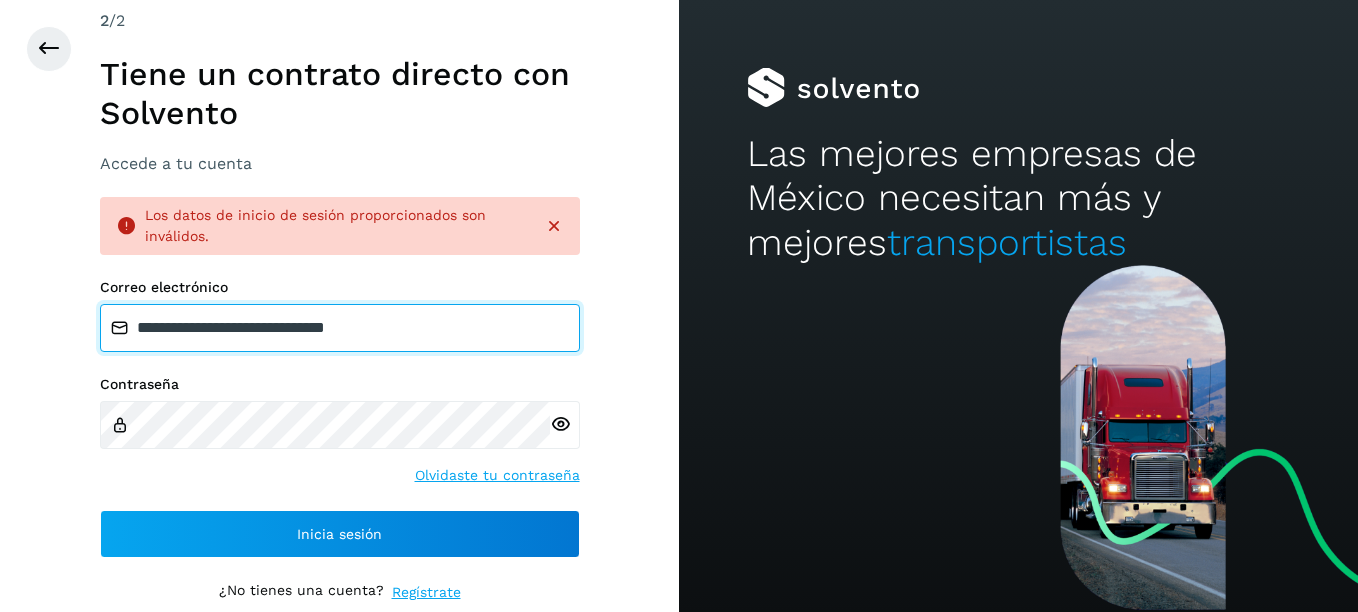 click on "**********" at bounding box center [340, 328] 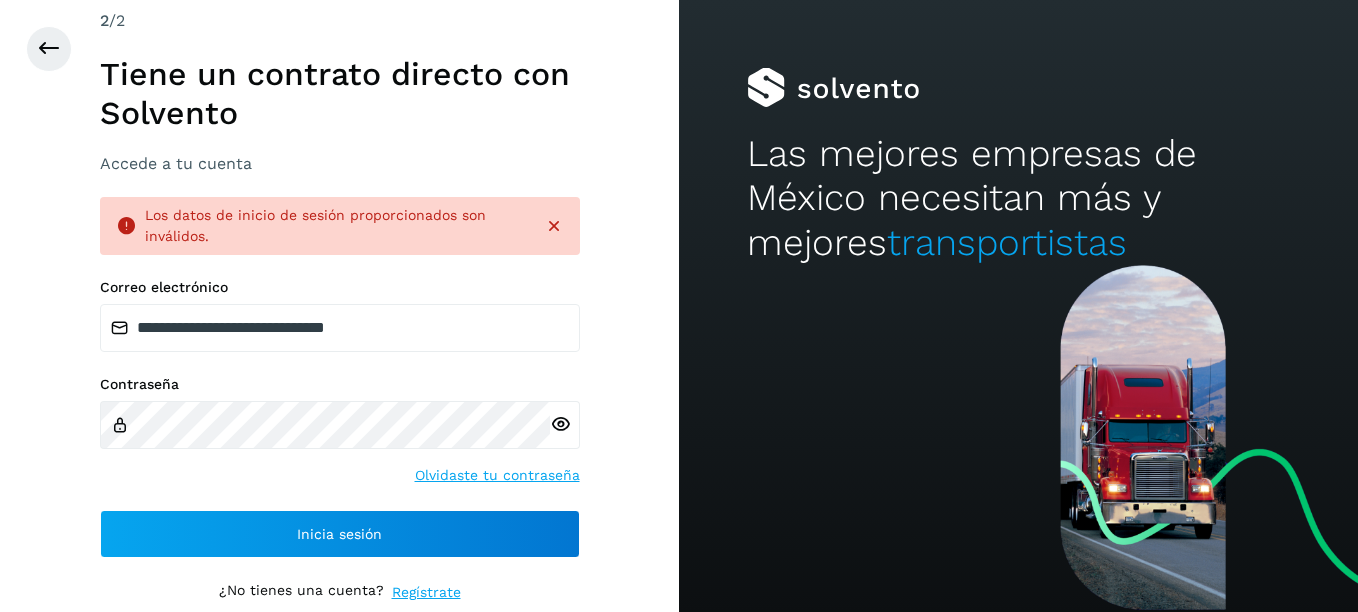 click at bounding box center (560, 424) 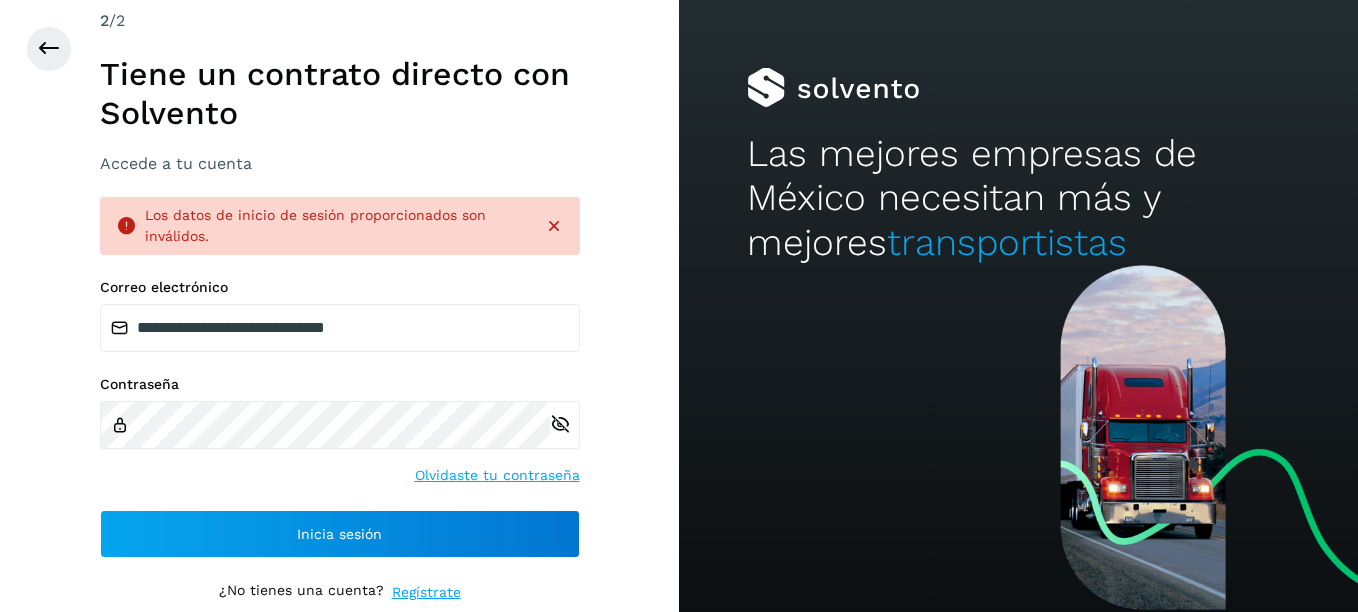 click at bounding box center (560, 424) 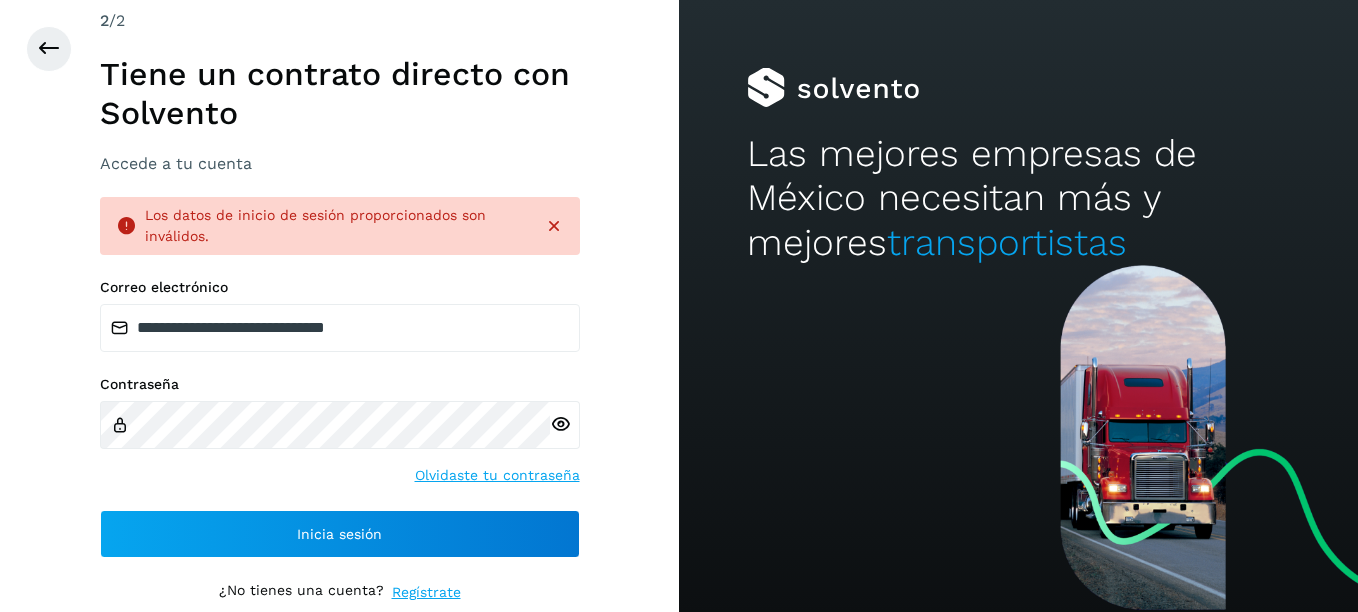 click at bounding box center [560, 424] 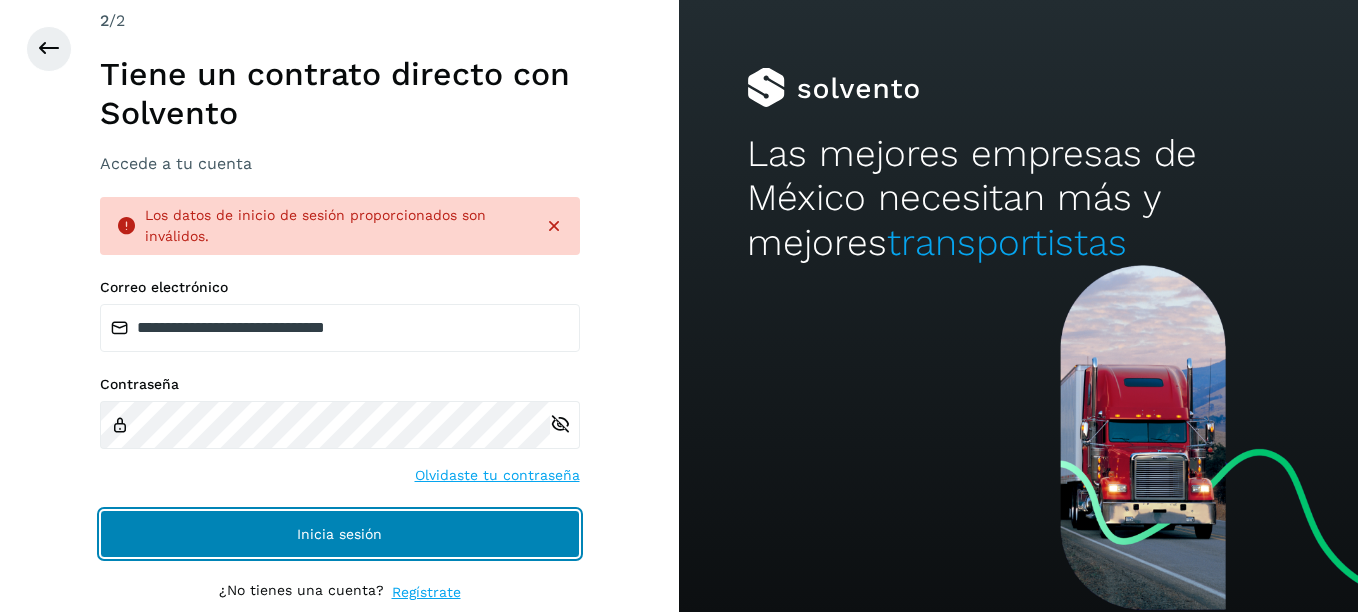 click on "Inicia sesión" at bounding box center [340, 534] 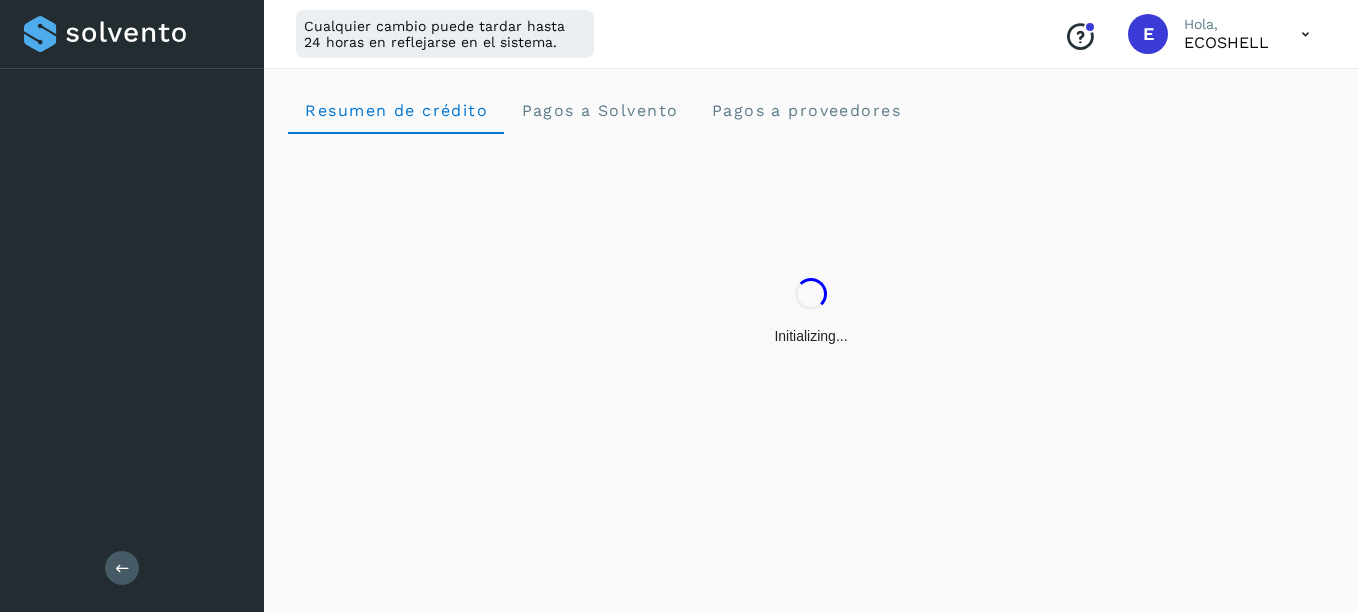 drag, startPoint x: 603, startPoint y: 420, endPoint x: 623, endPoint y: 358, distance: 65.14599 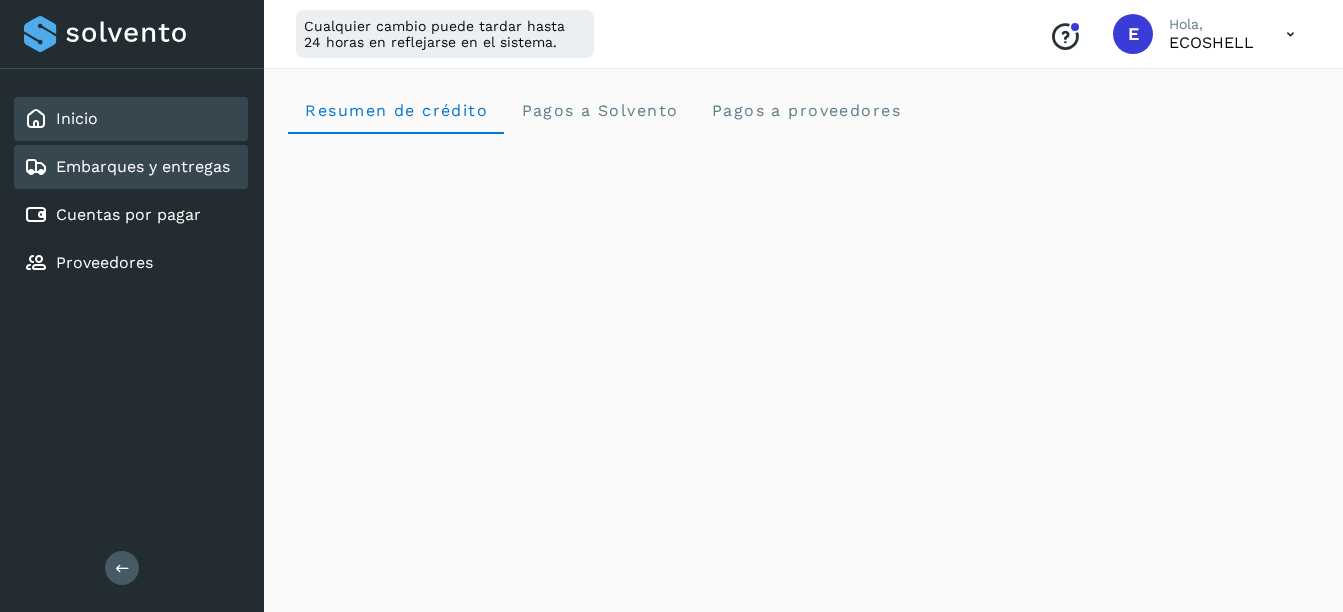 click on "Embarques y entregas" at bounding box center (143, 166) 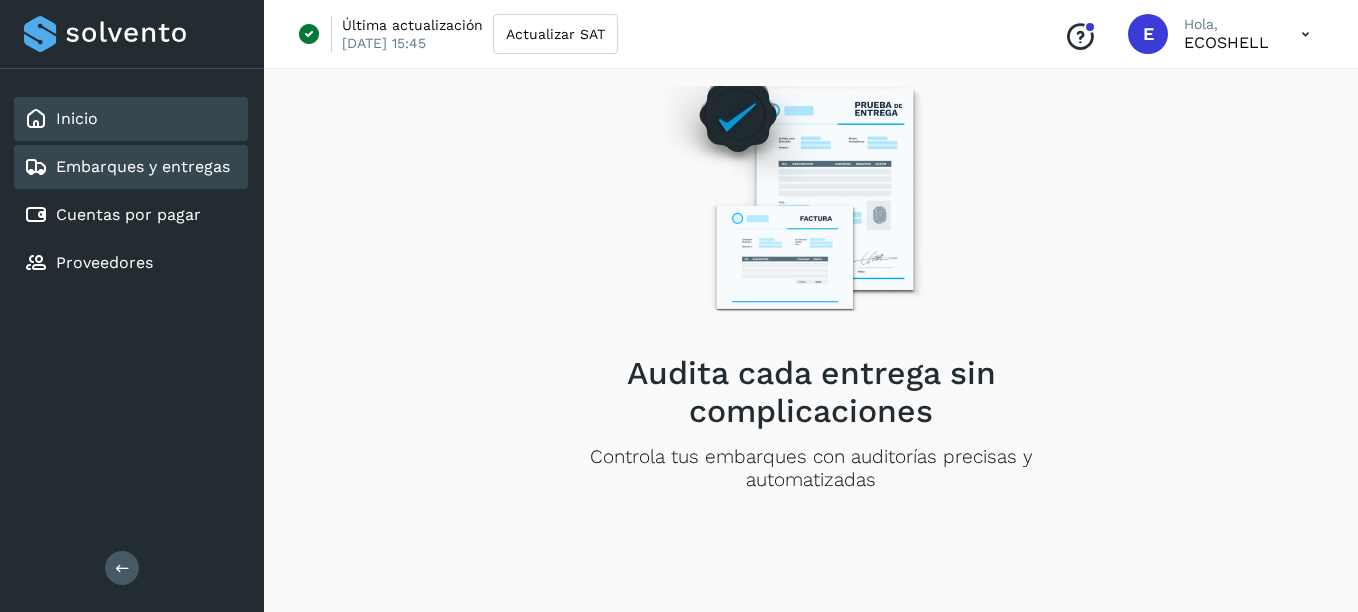 click on "Inicio" 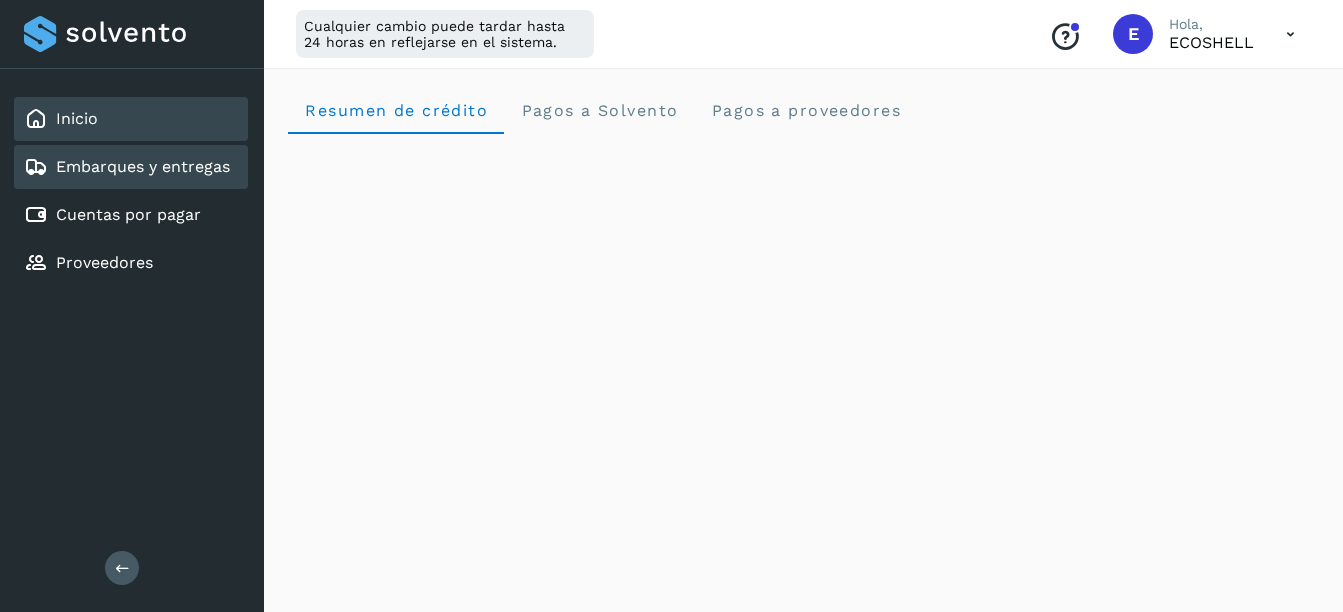 click on "Embarques y entregas" at bounding box center [143, 166] 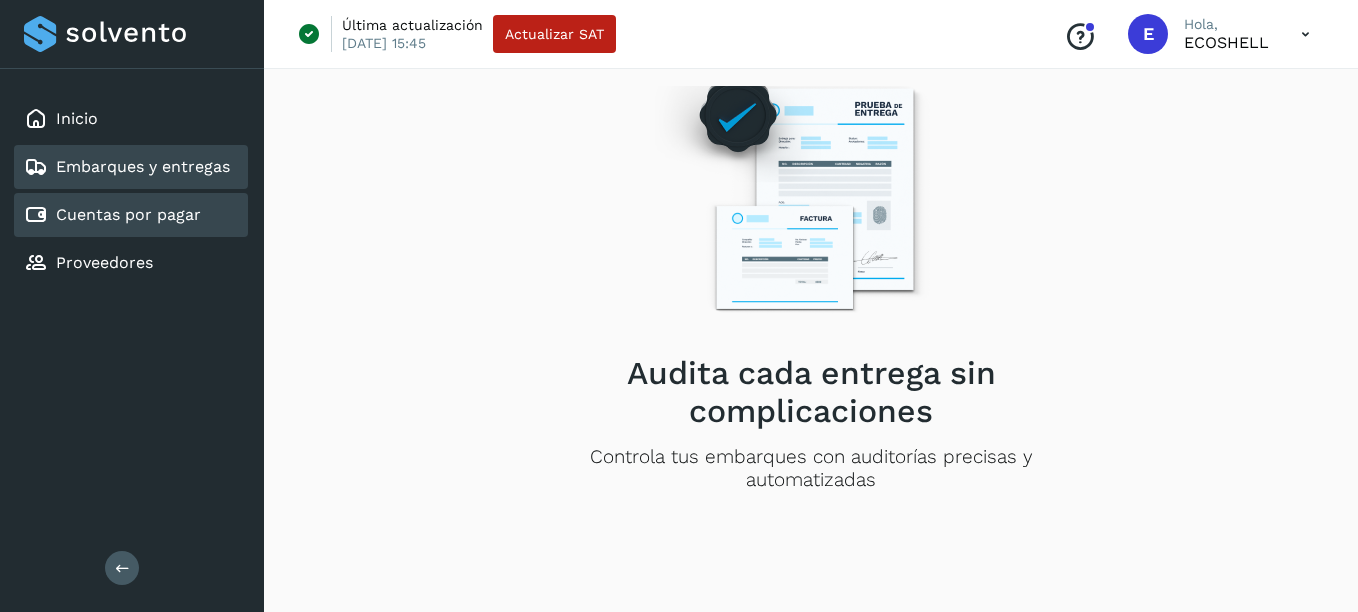 click on "Cuentas por pagar" at bounding box center [128, 214] 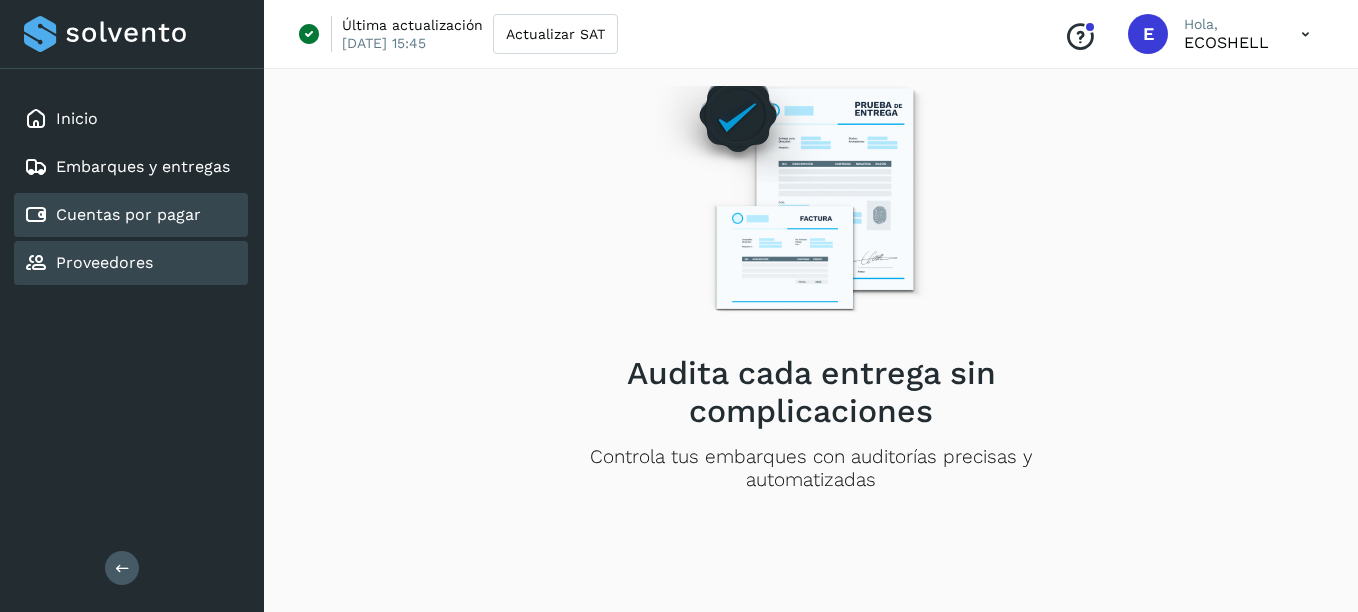 click on "Proveedores" at bounding box center [104, 262] 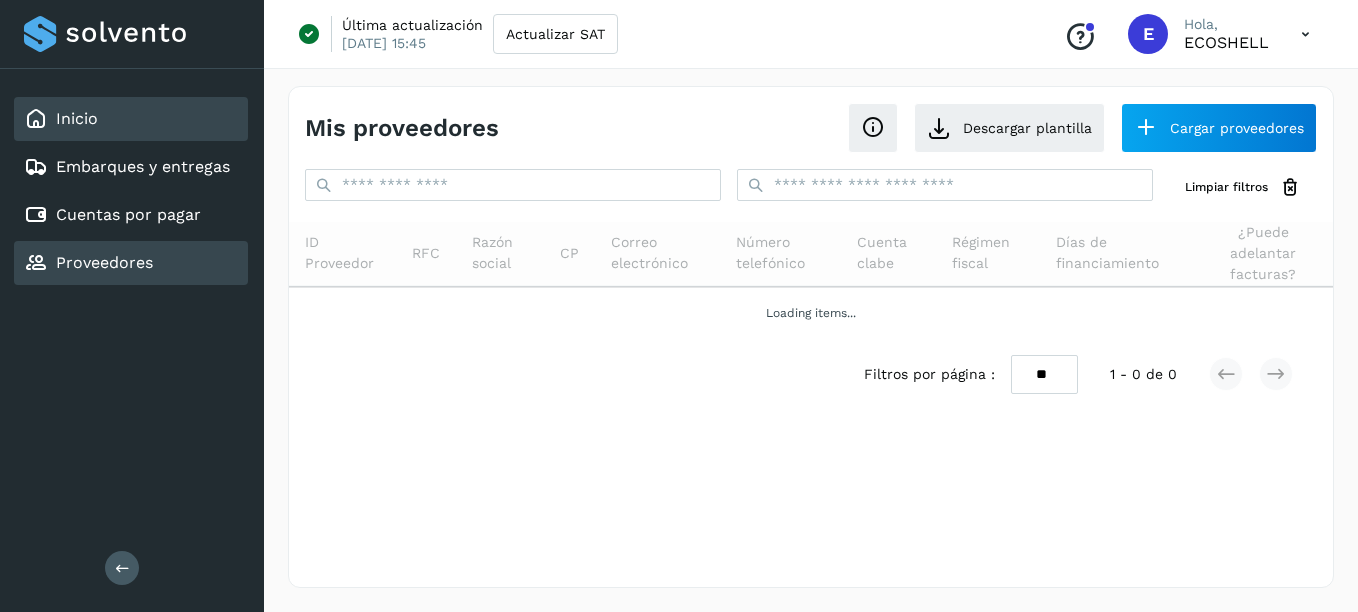 click on "Inicio" 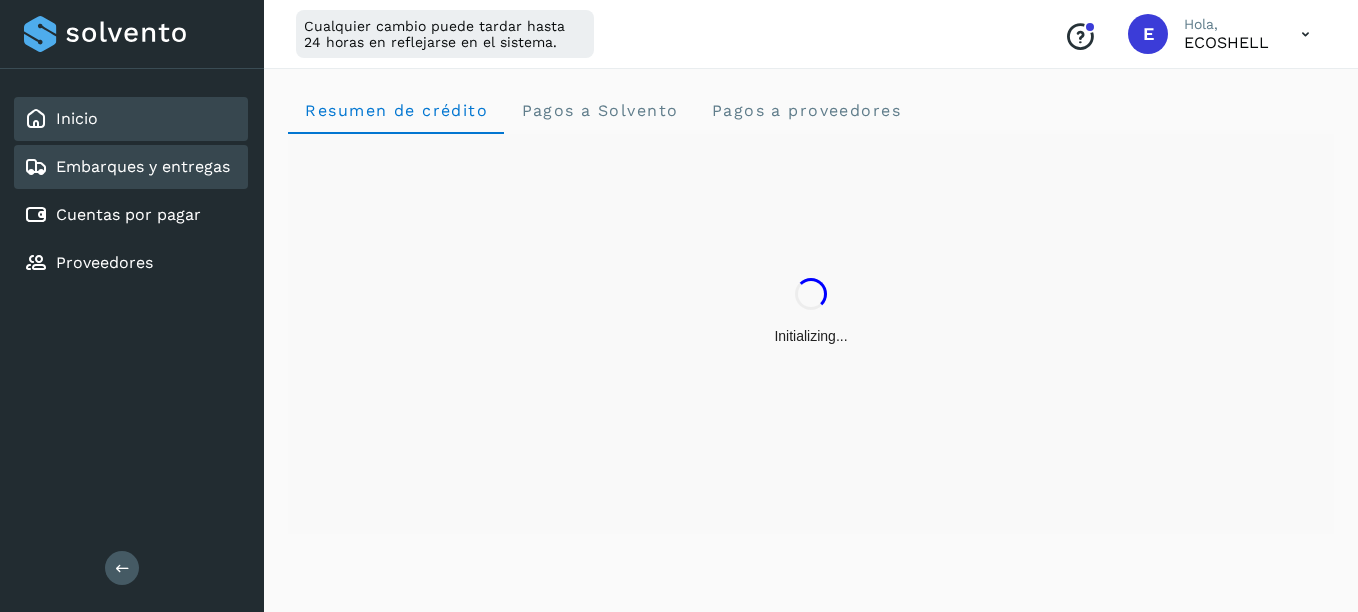 click on "Embarques y entregas" 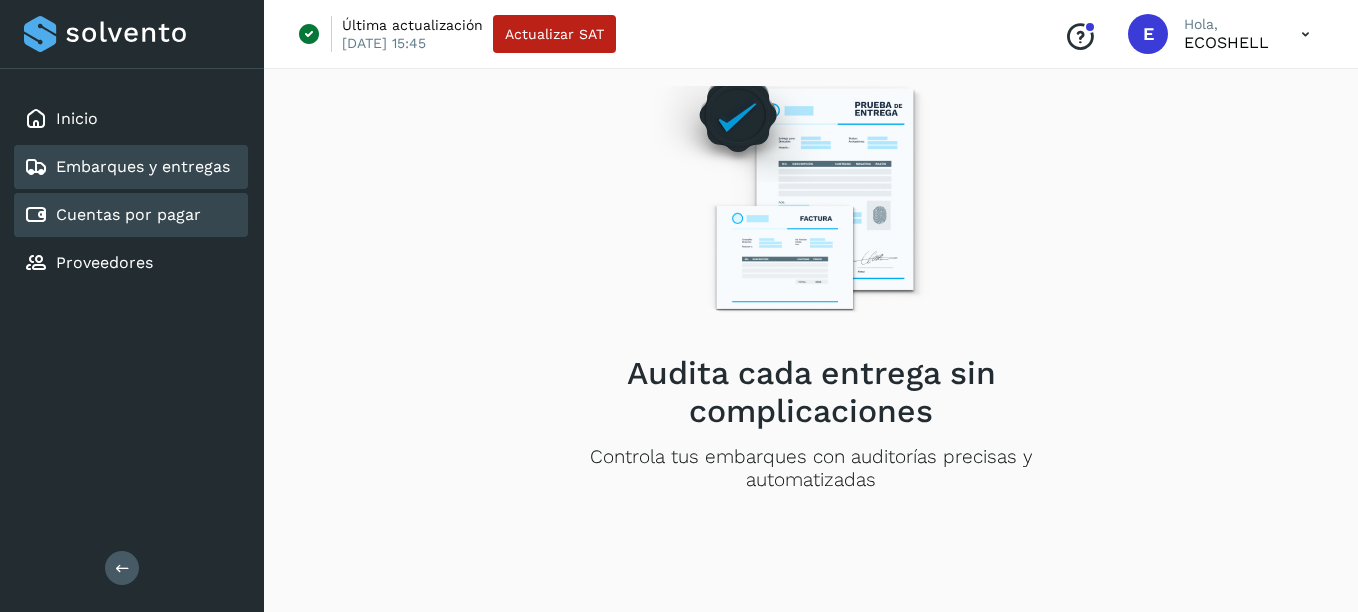 click on "Cuentas por pagar" 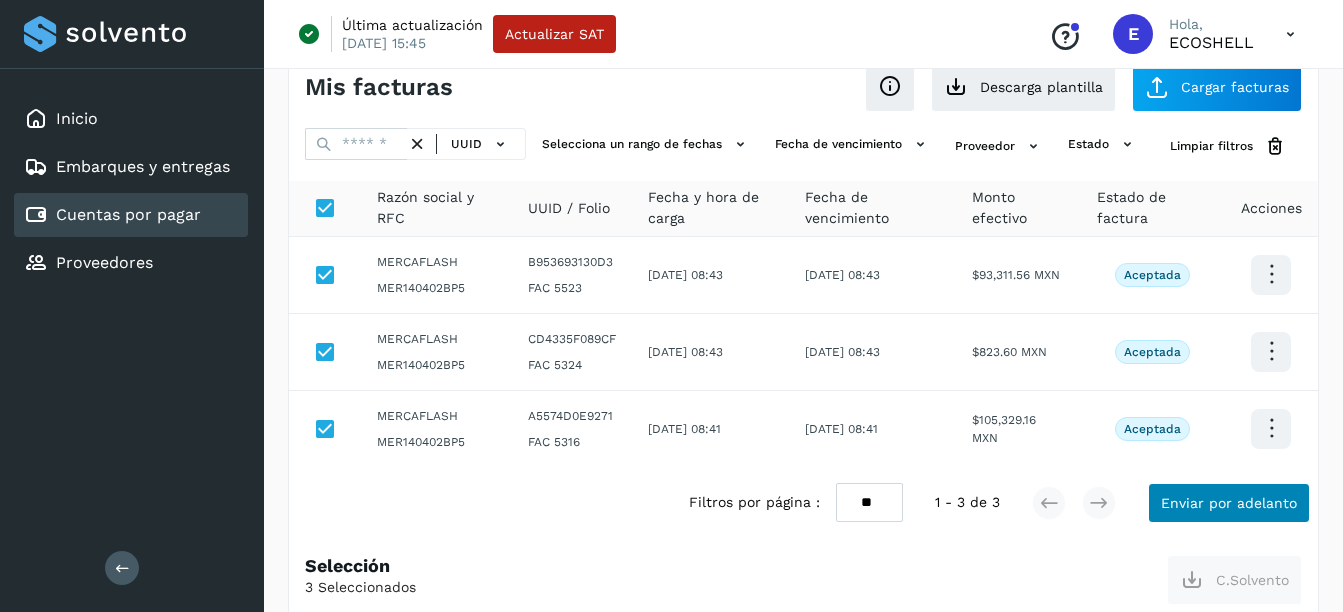 scroll, scrollTop: 75, scrollLeft: 0, axis: vertical 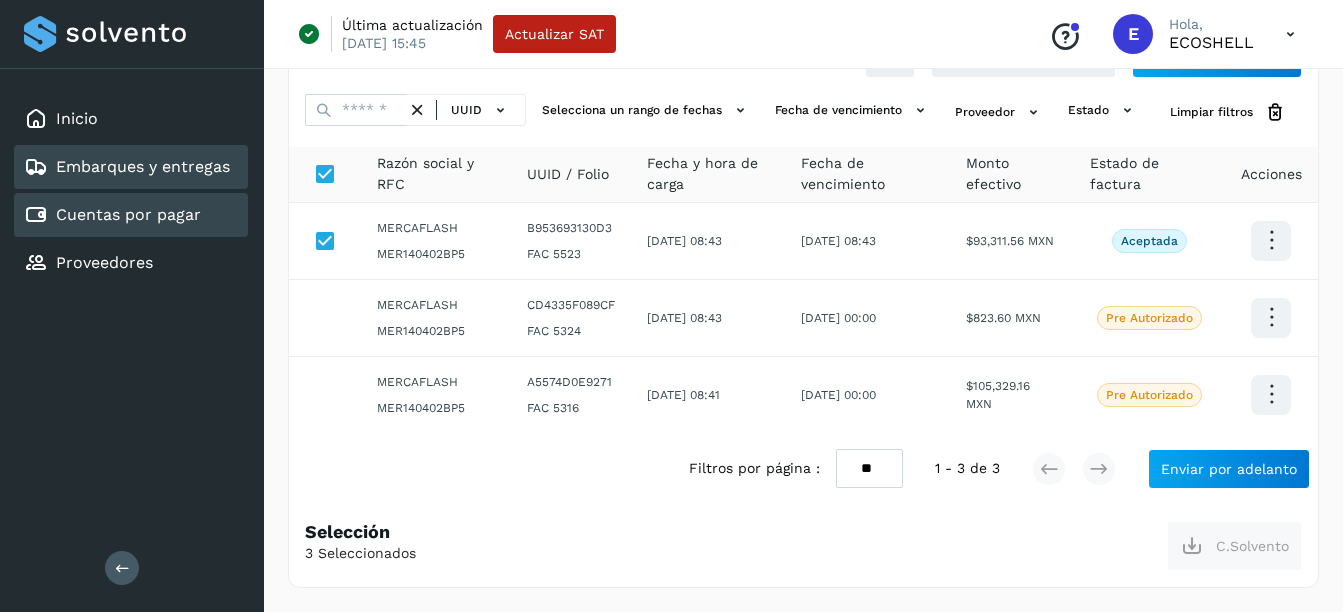 click on "Embarques y entregas" at bounding box center [143, 166] 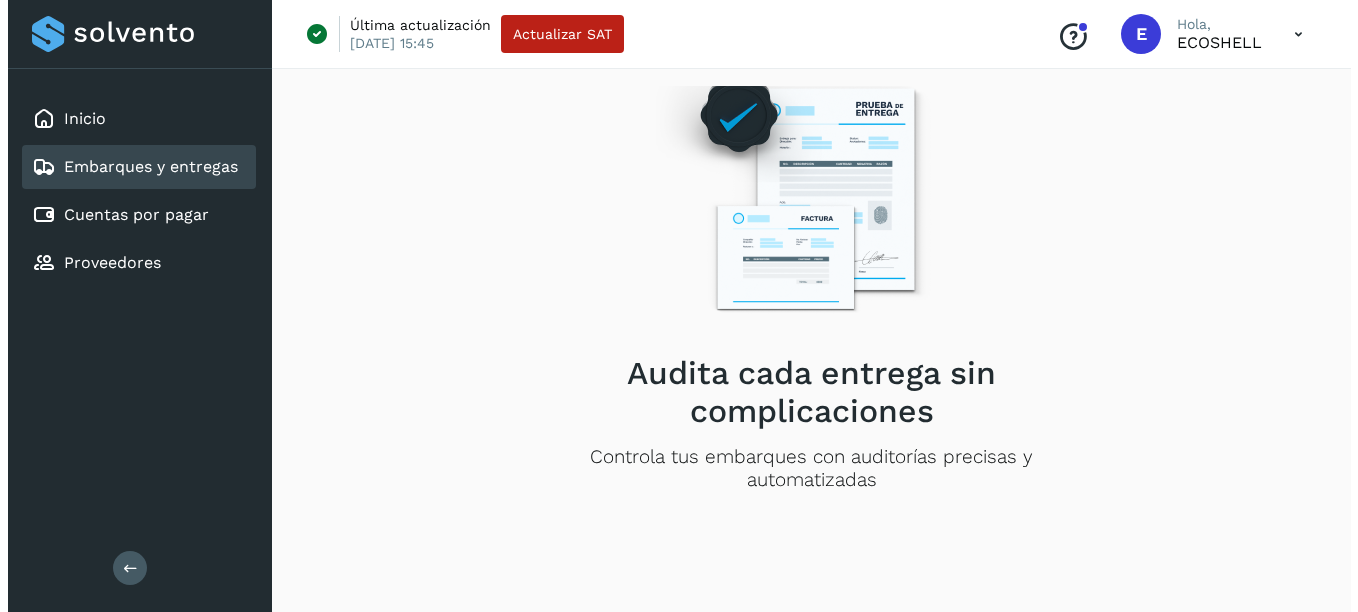 scroll, scrollTop: 0, scrollLeft: 0, axis: both 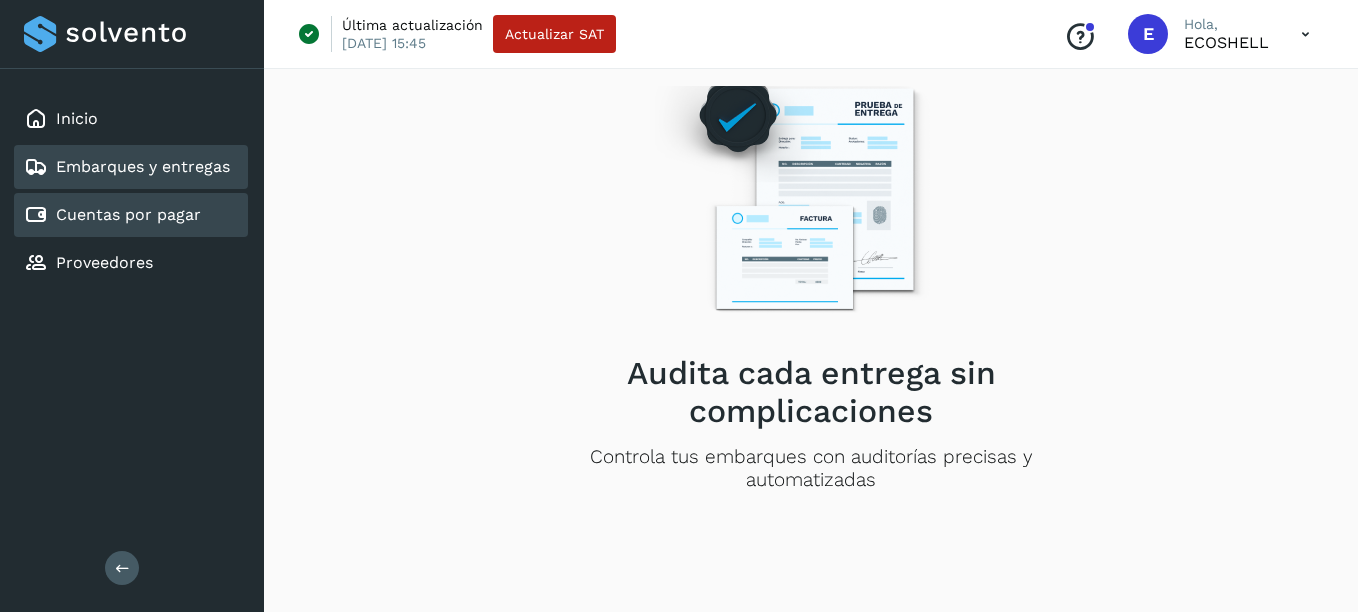click on "Cuentas por pagar" 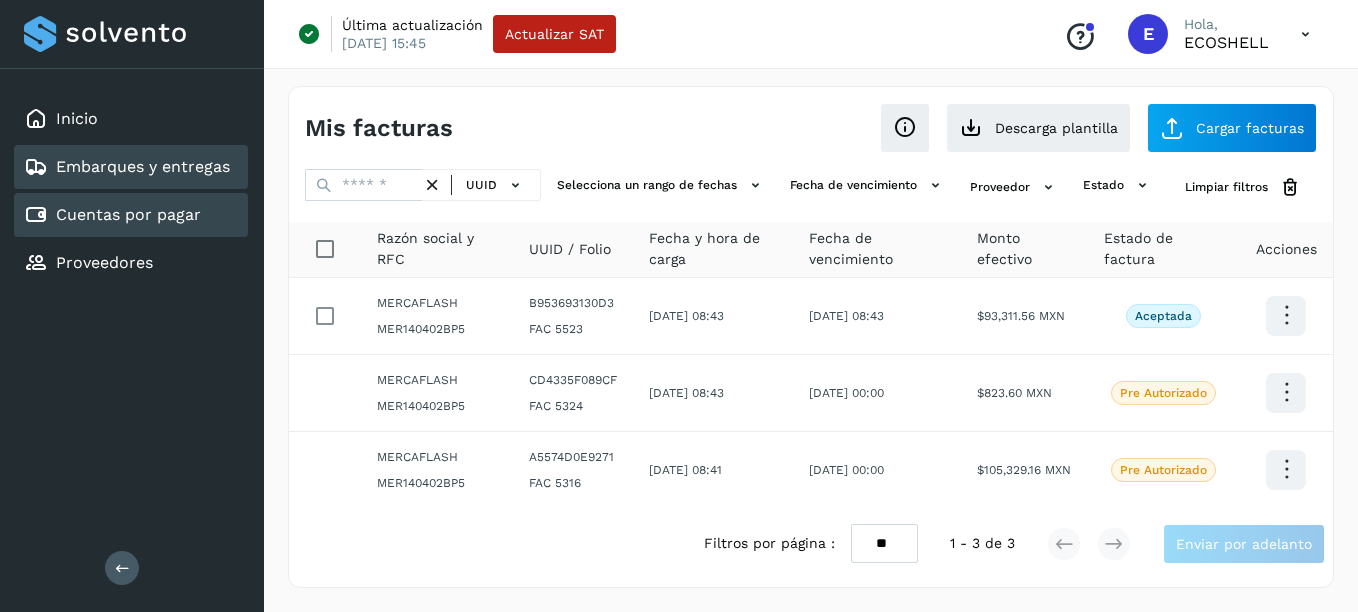 click on "Embarques y entregas" at bounding box center (143, 166) 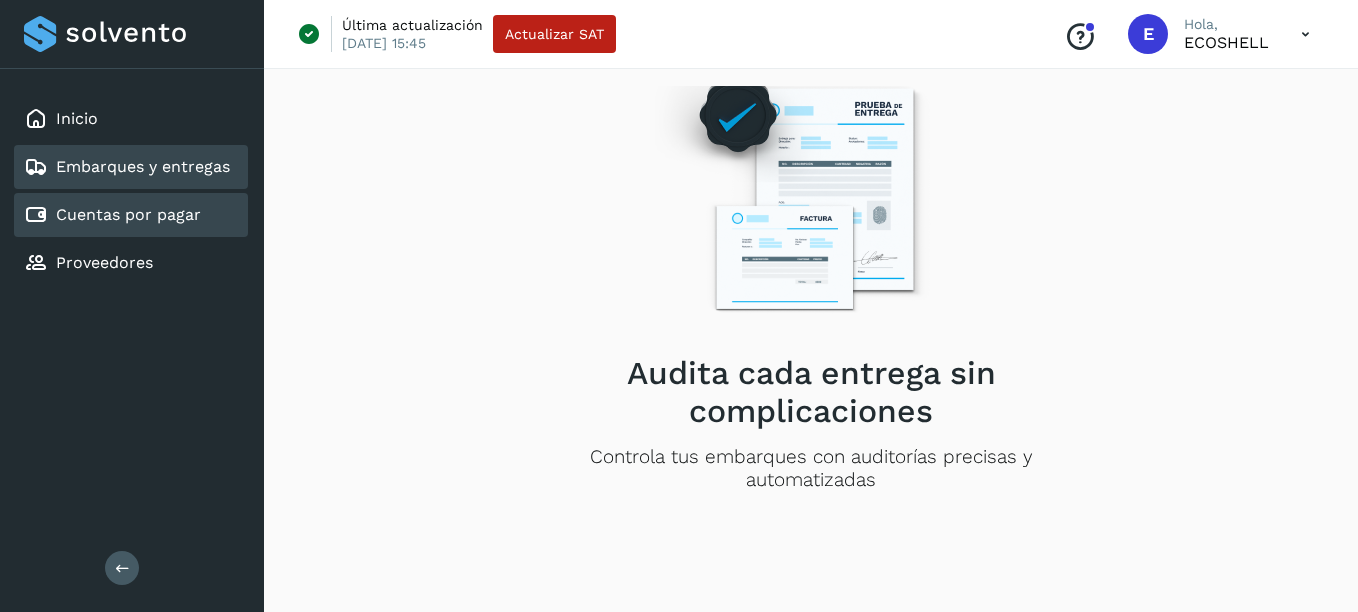 click on "Cuentas por pagar" at bounding box center (128, 214) 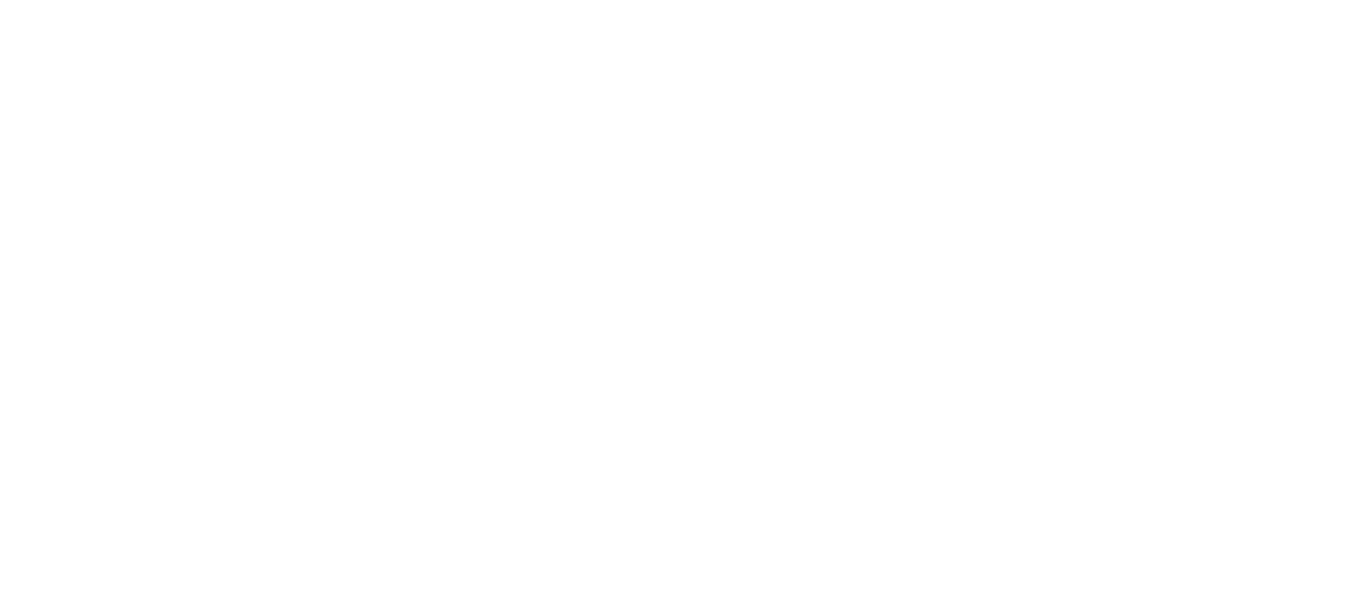 scroll, scrollTop: 0, scrollLeft: 0, axis: both 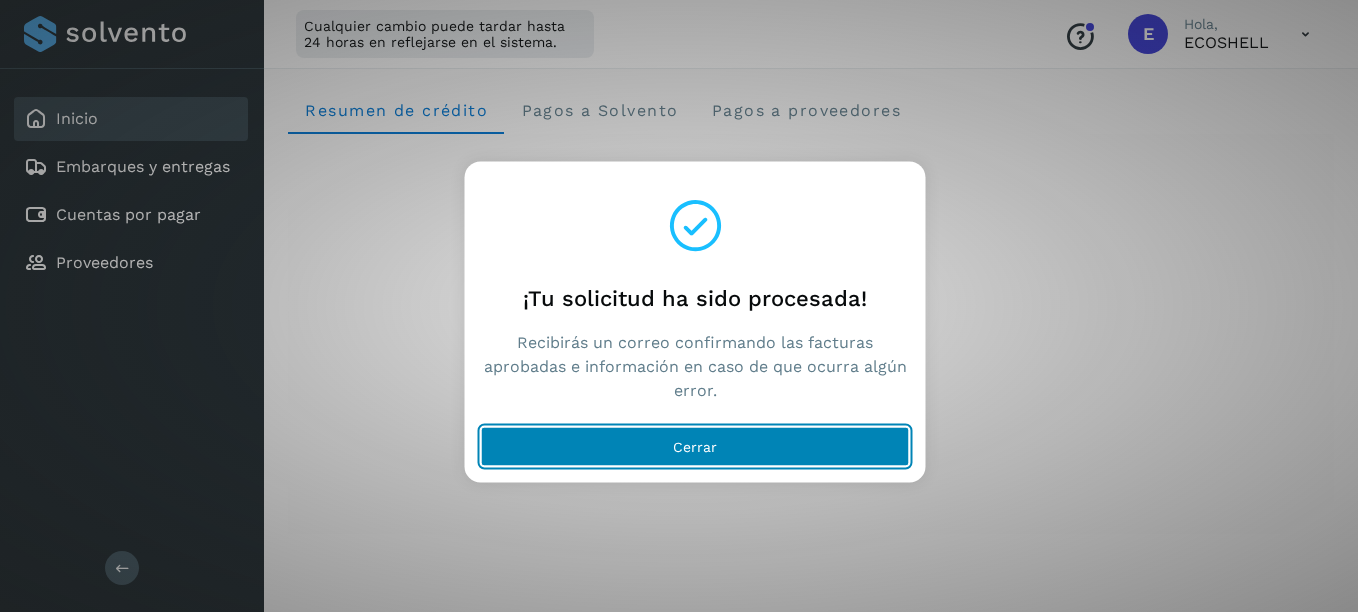 click on "Cerrar" 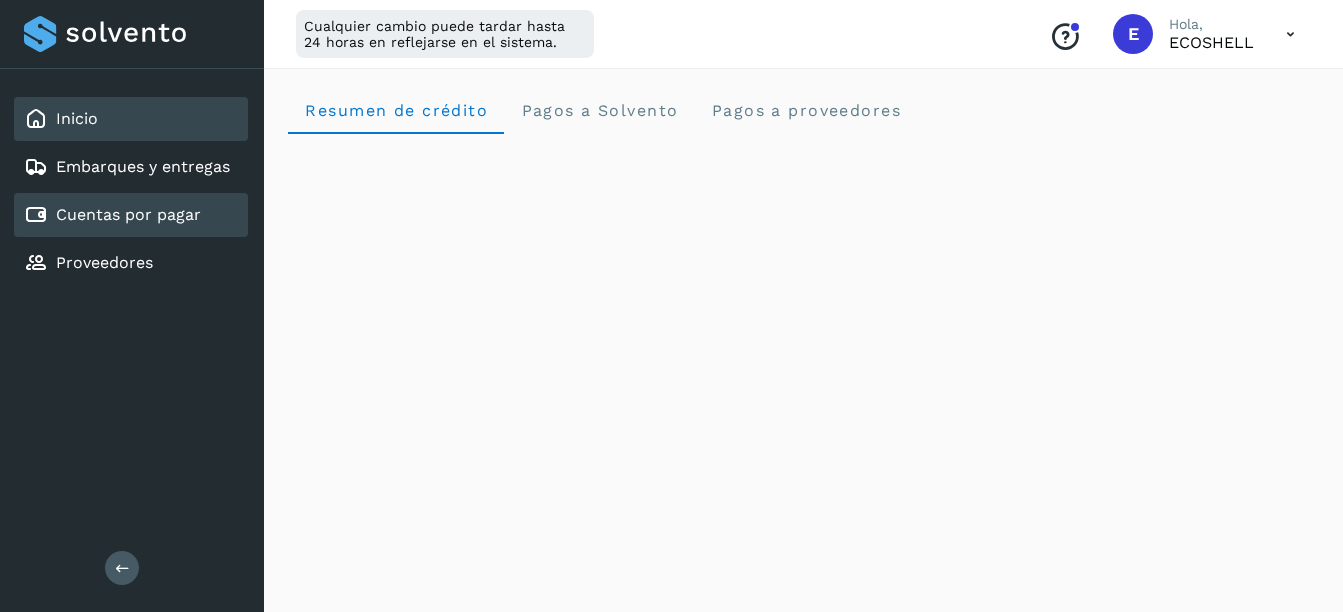 click on "Cuentas por pagar" at bounding box center [128, 214] 